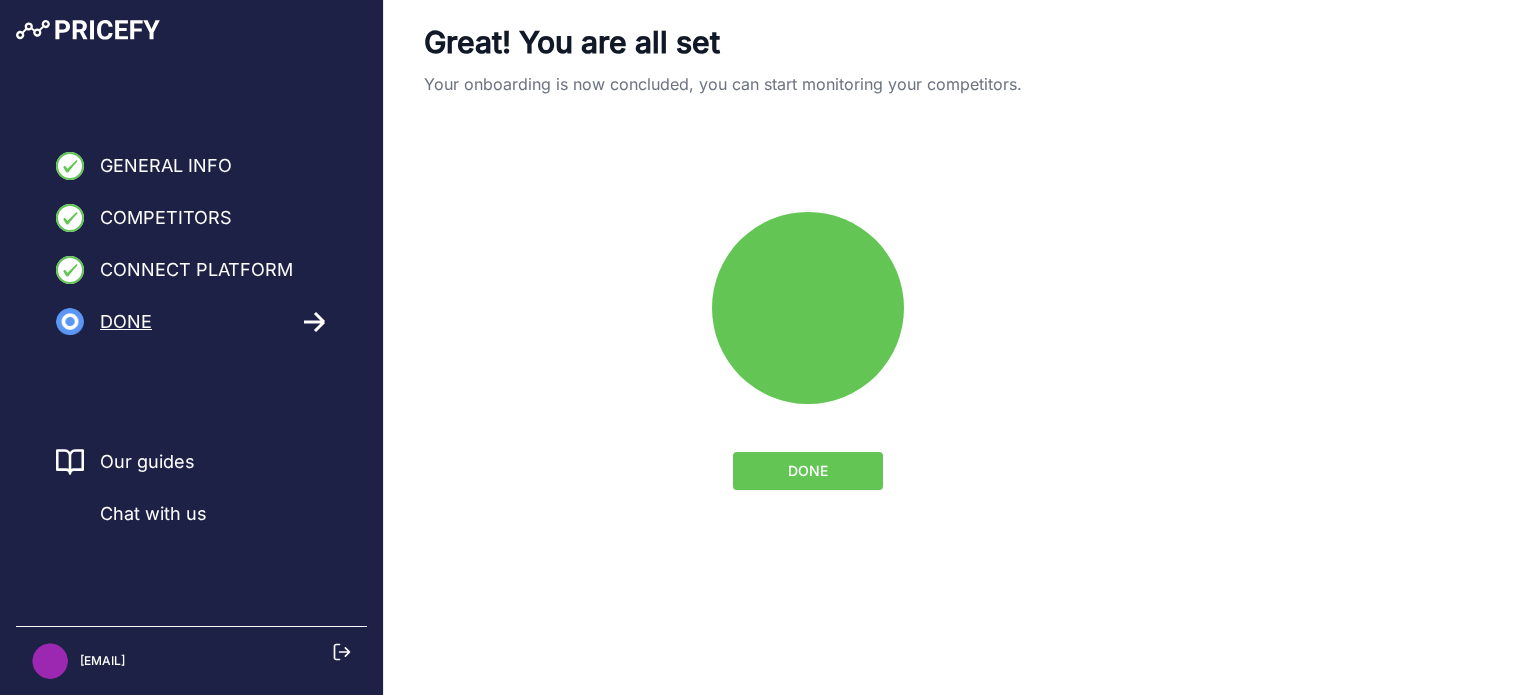 scroll, scrollTop: 0, scrollLeft: 0, axis: both 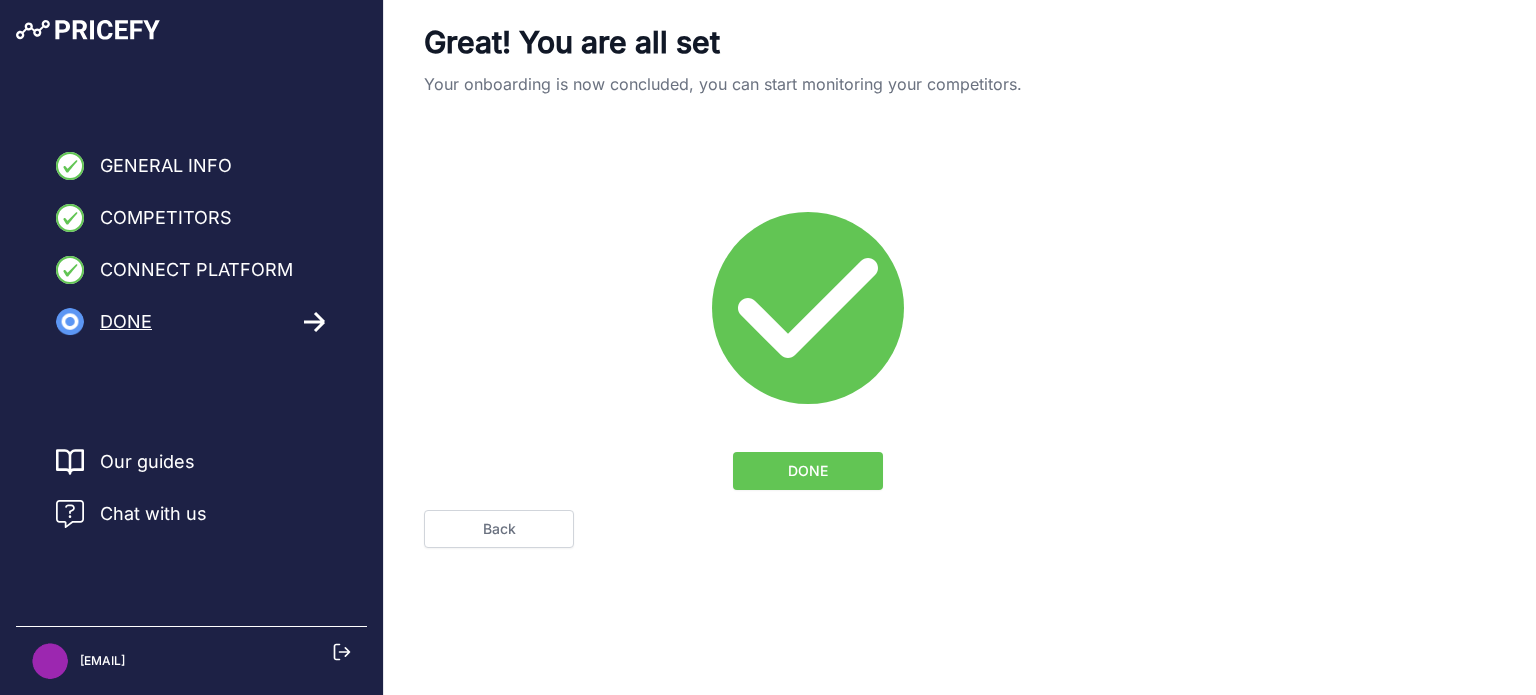 click on "DONE" at bounding box center [808, 471] 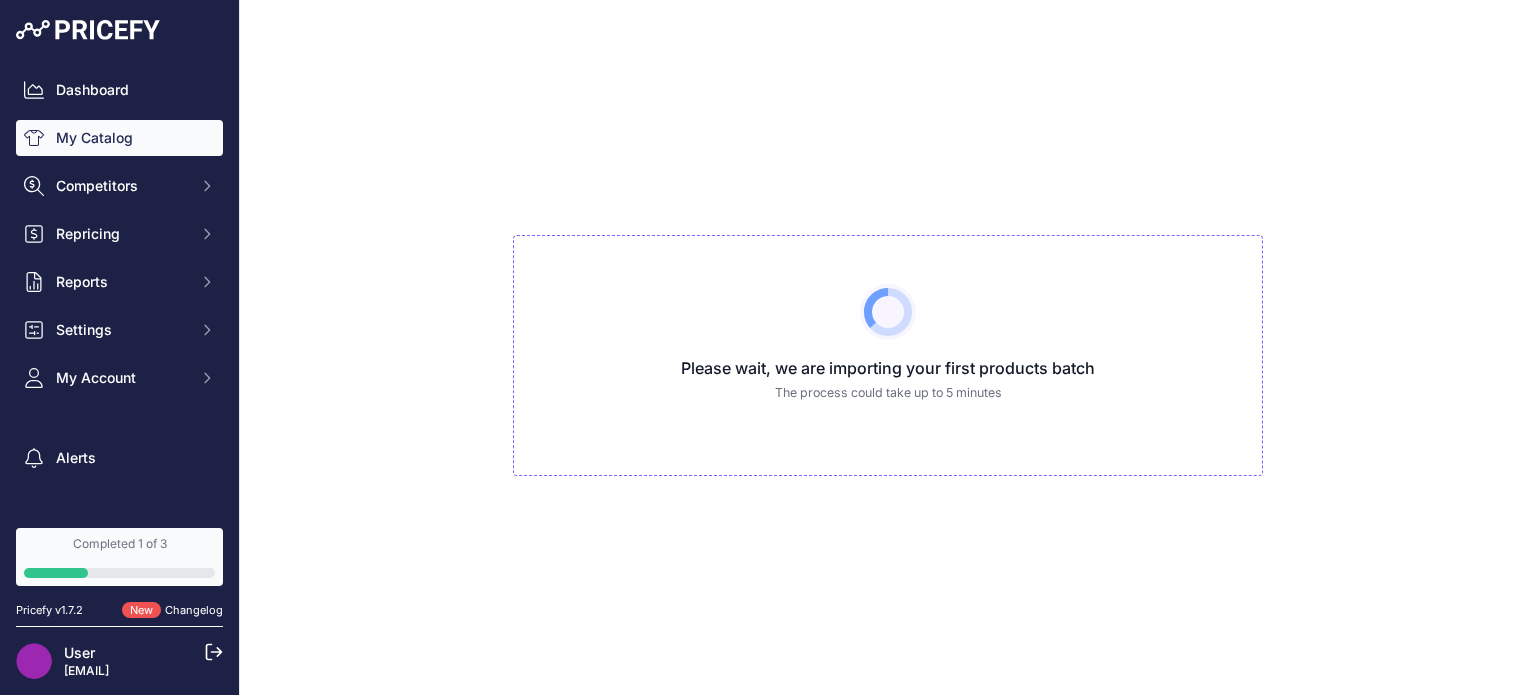 scroll, scrollTop: 0, scrollLeft: 0, axis: both 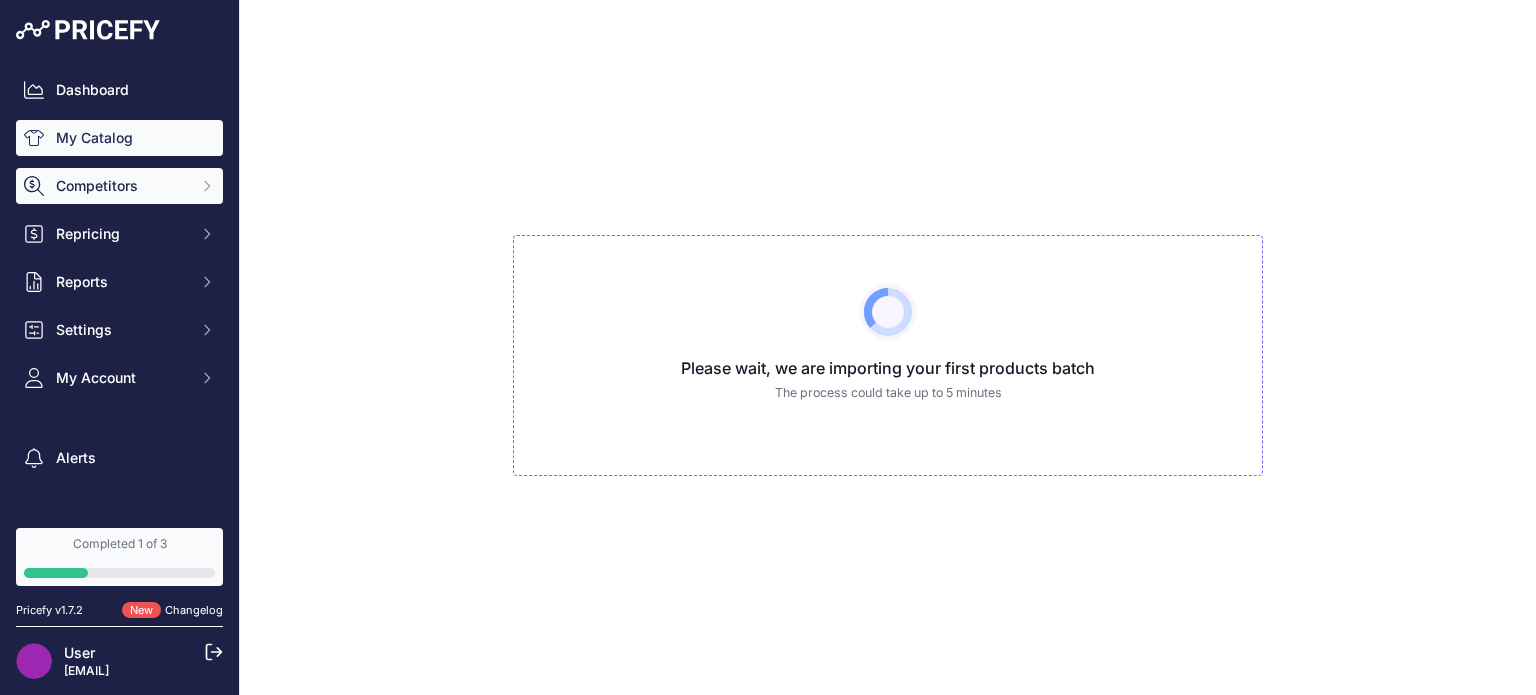 click on "Competitors" at bounding box center [121, 186] 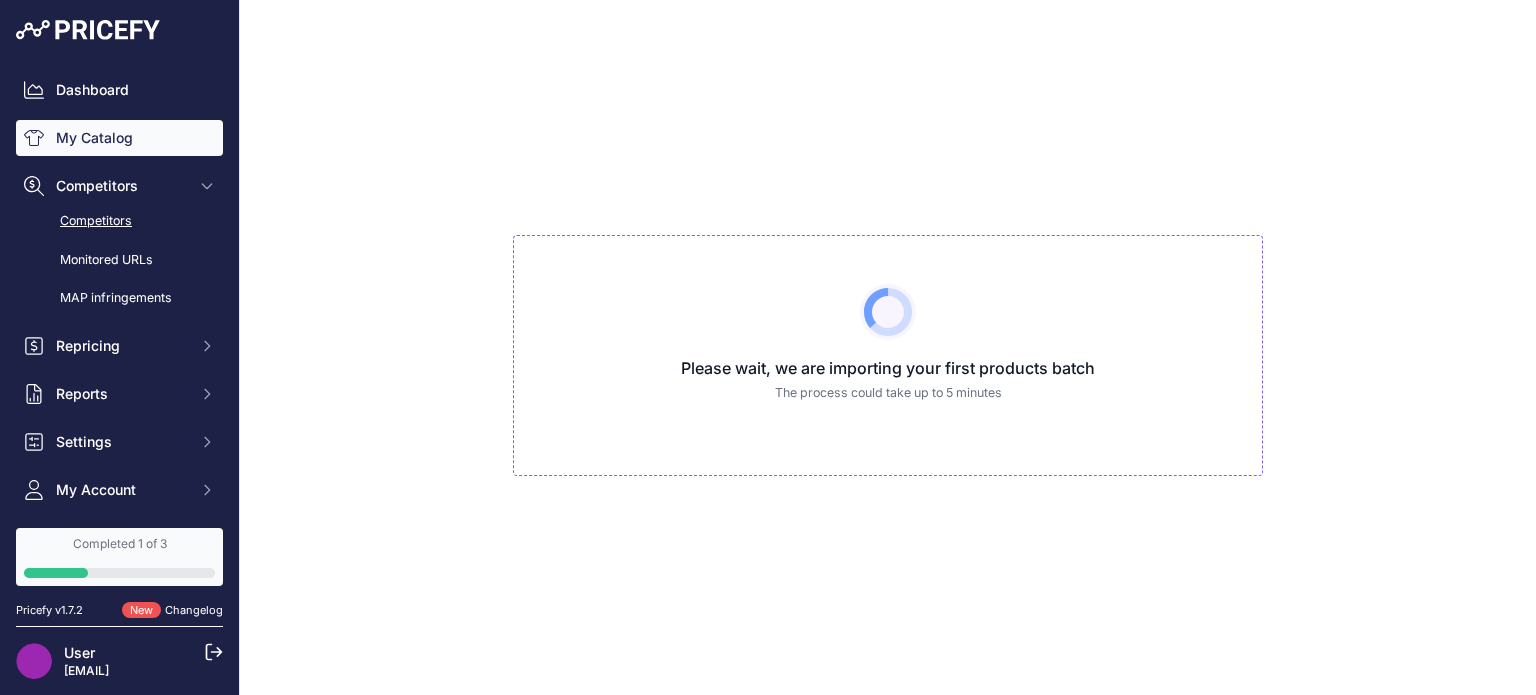 click on "Competitors" at bounding box center [119, 221] 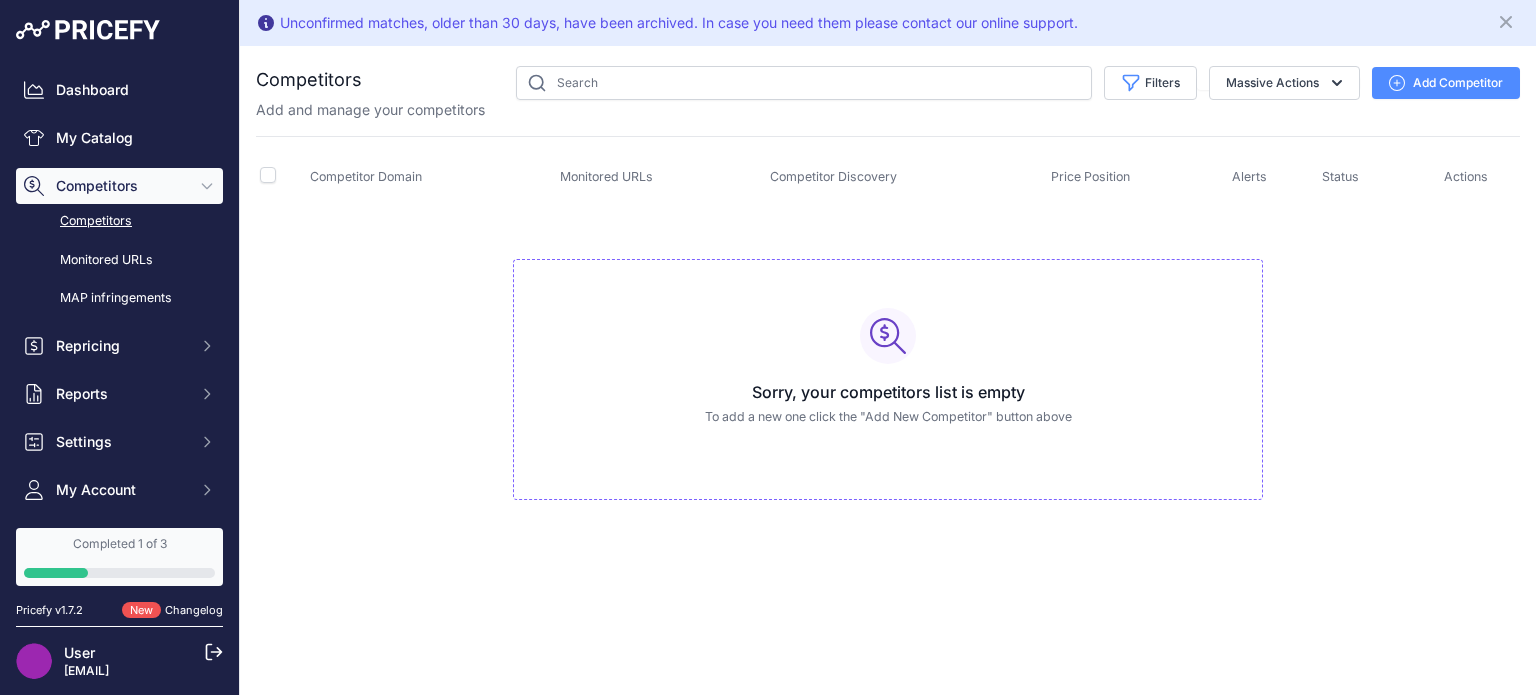 scroll, scrollTop: 0, scrollLeft: 0, axis: both 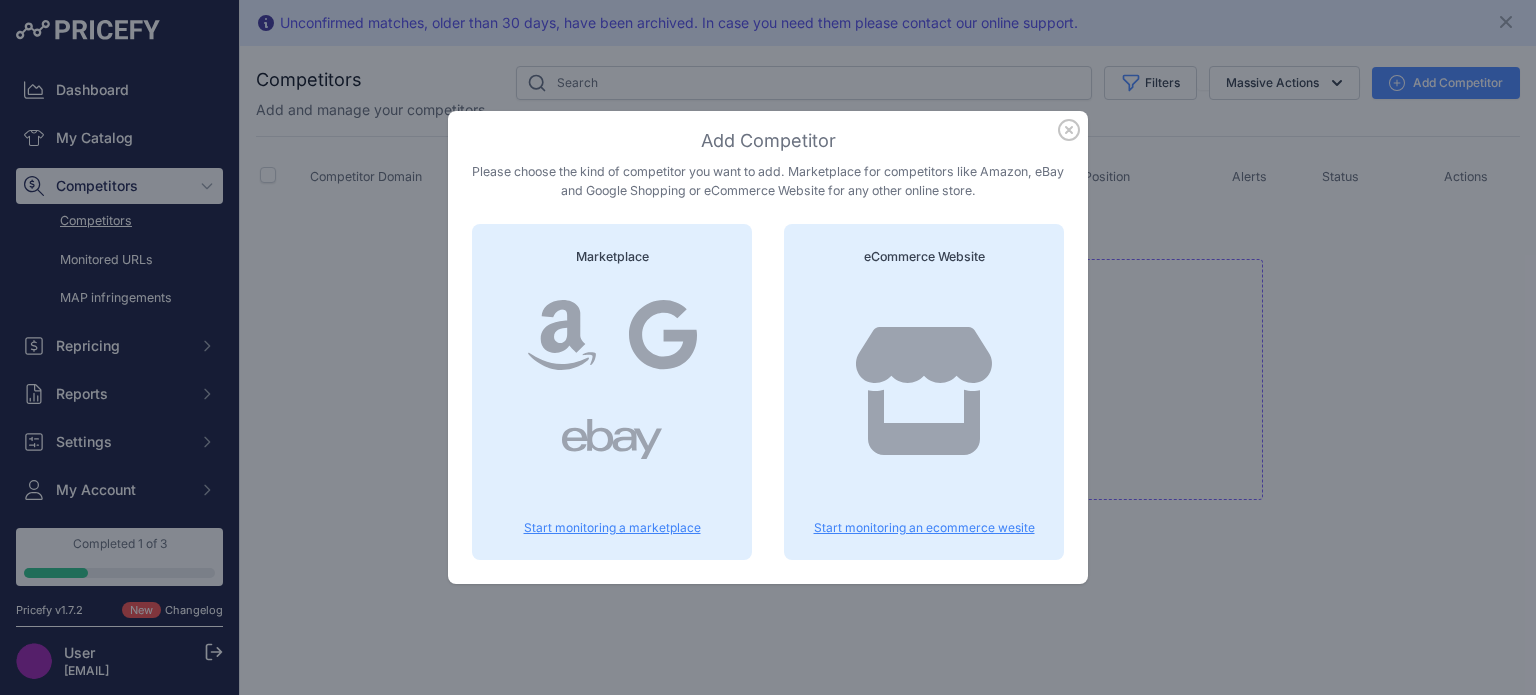 click on "Add Competitor
Please choose the kind of competitor you want to add. Marketplace for competitors like Amazon, eBay and Google Shopping or eCommerce Website for any other online store.
Marketplace" at bounding box center [768, 347] 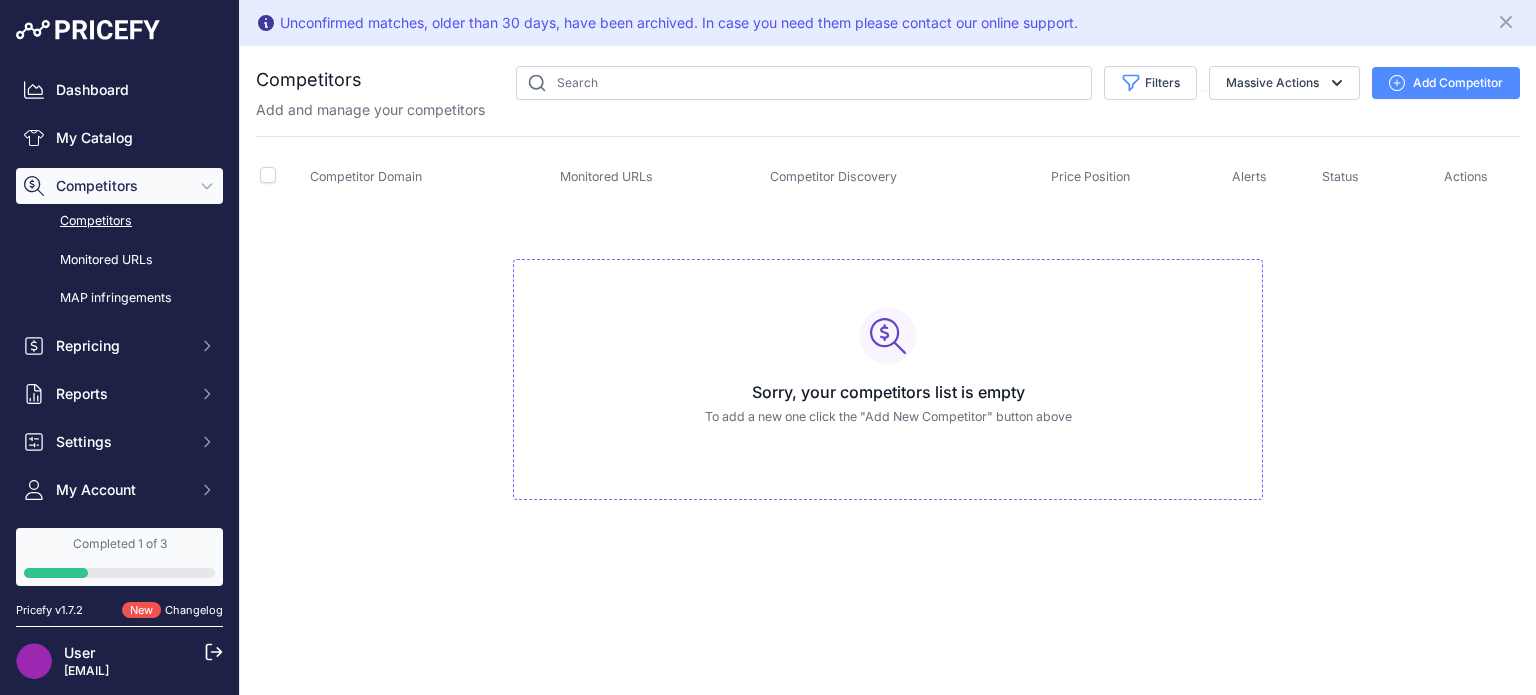 click on "Add Competitor" at bounding box center [1446, 83] 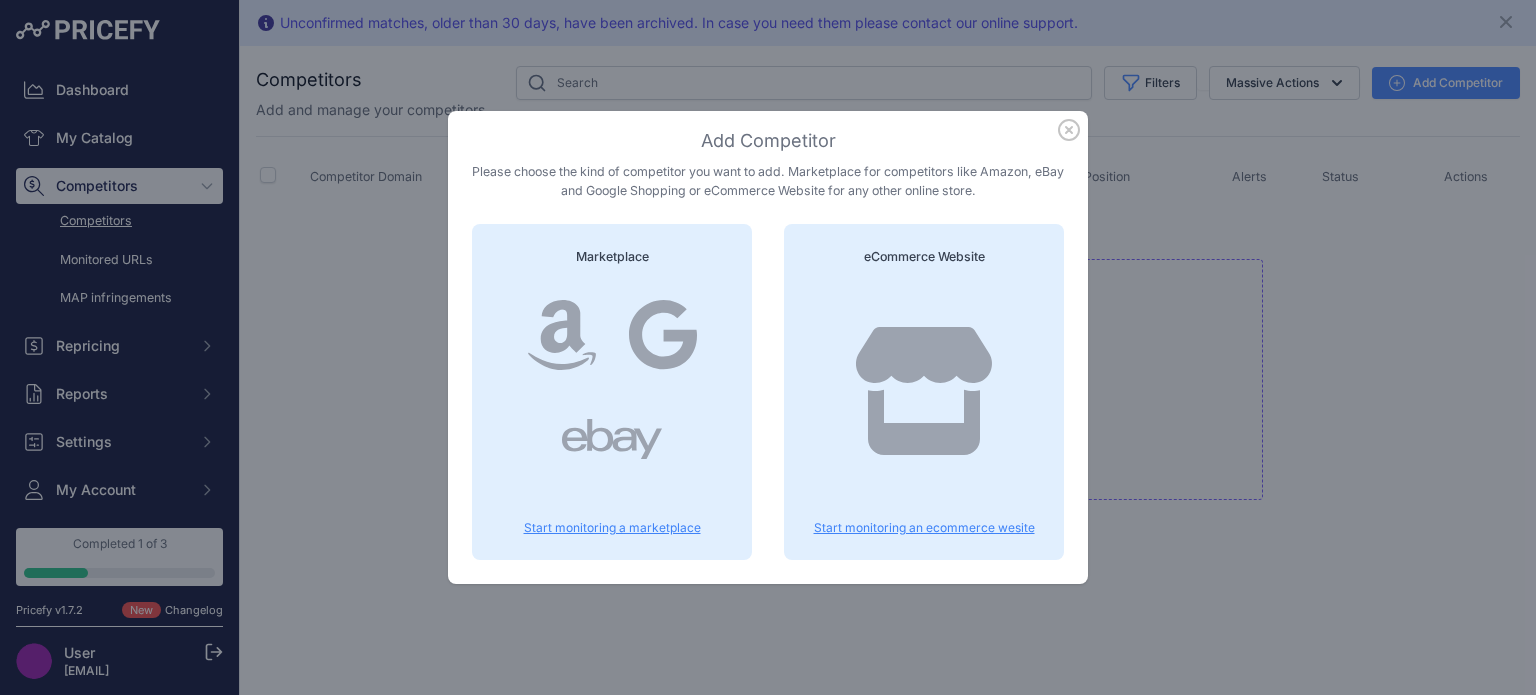 click on "Start monitoring an ecommerce wesite" at bounding box center [924, 528] 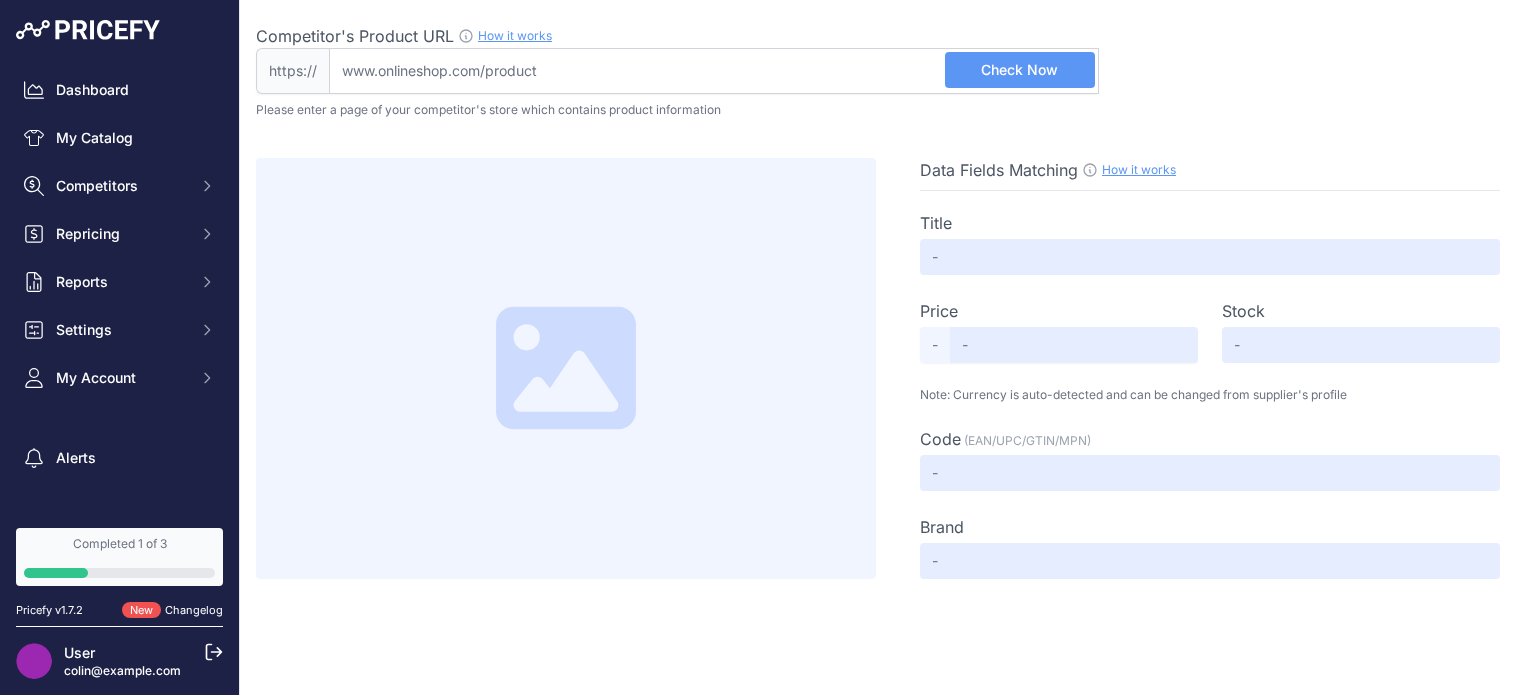 scroll, scrollTop: 0, scrollLeft: 0, axis: both 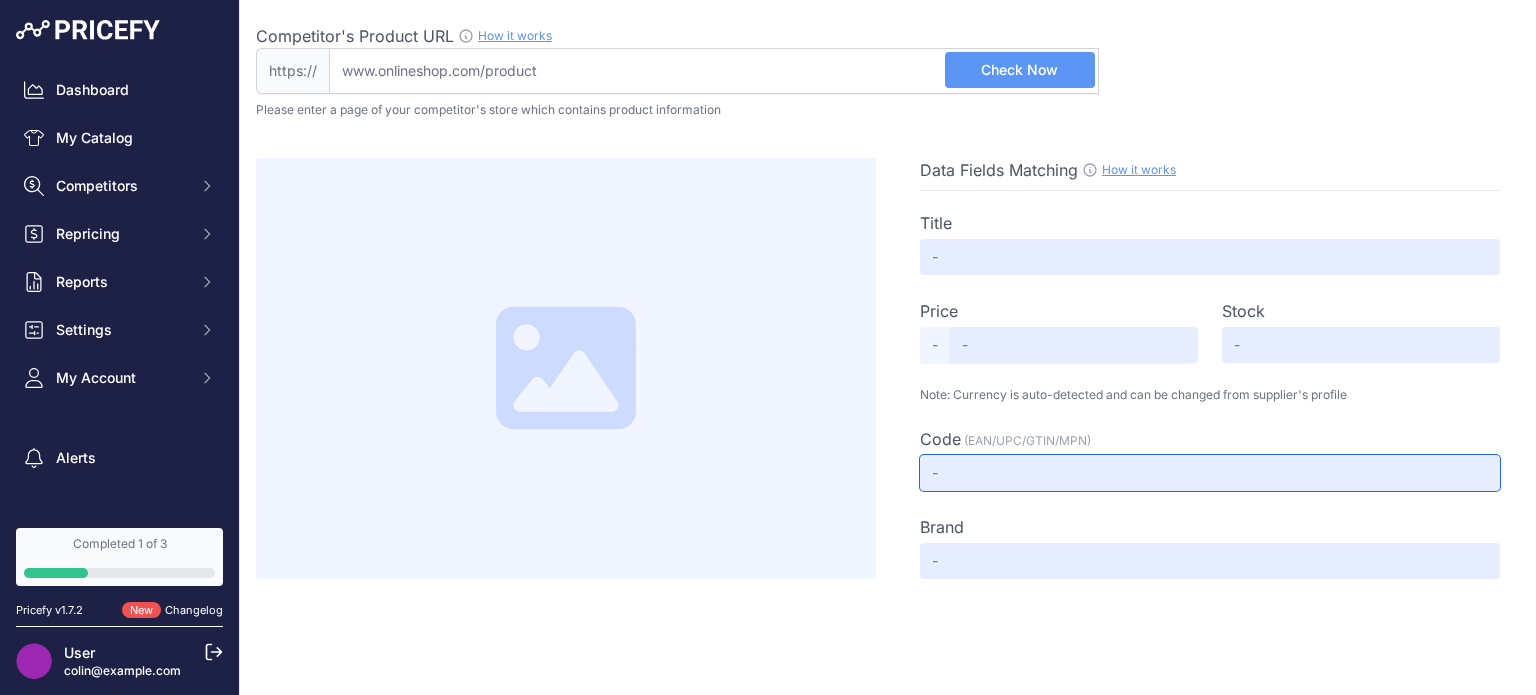 click at bounding box center [1210, 473] 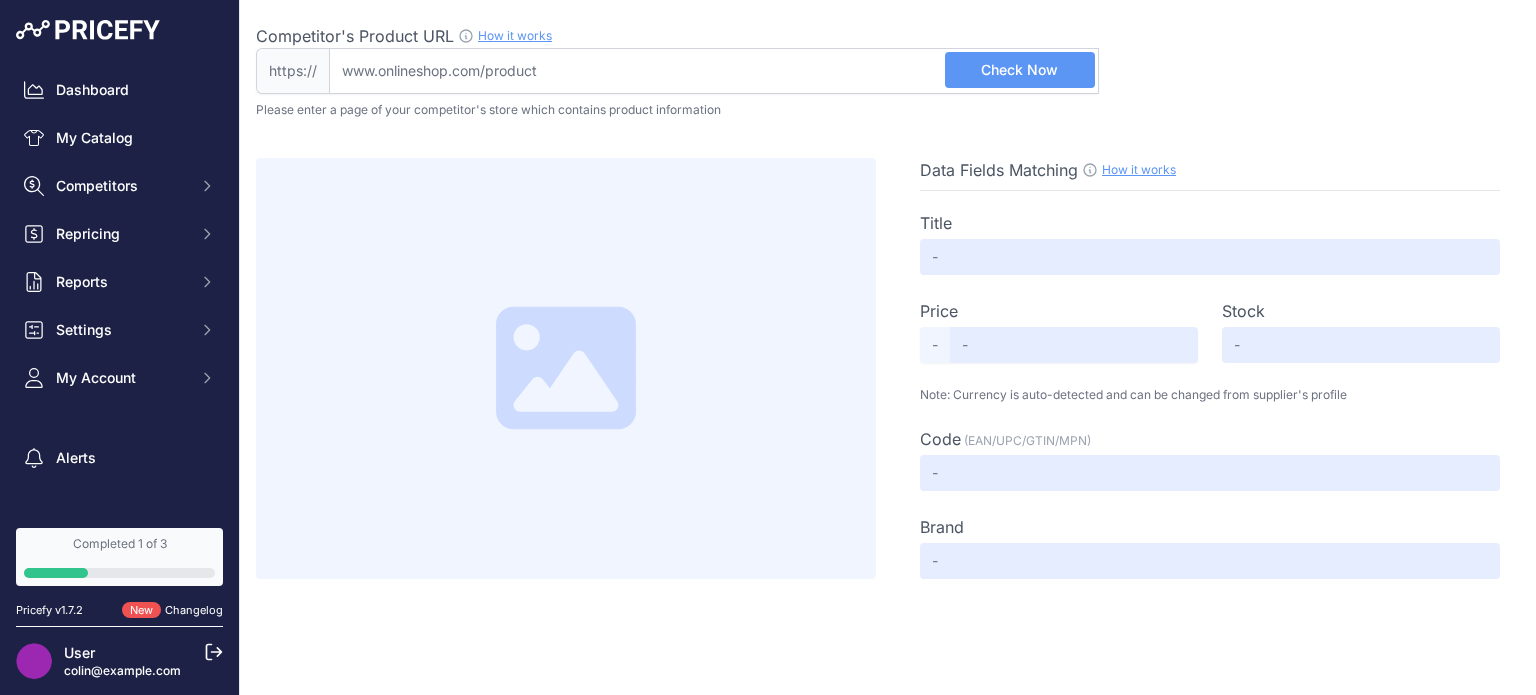 click on "Competitor's Product URL
How it works
In order to create your competitor's extraction profile we need to analyze one of his catalog URLs" at bounding box center (714, 71) 